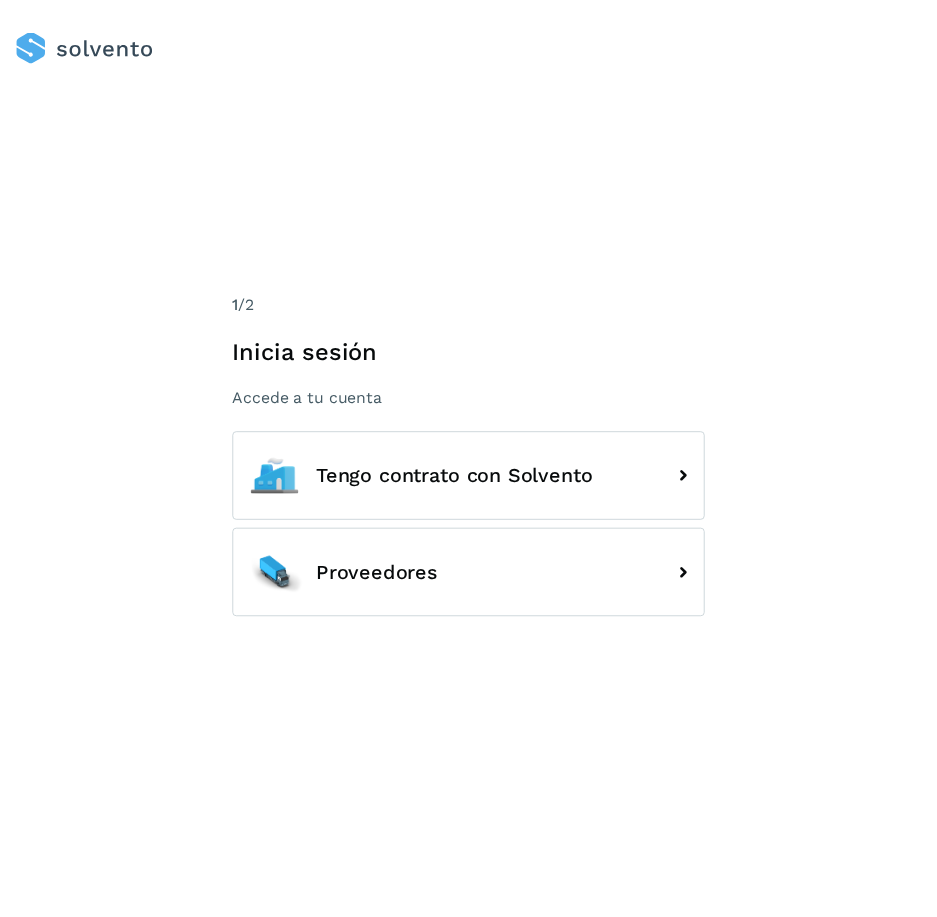 scroll, scrollTop: 0, scrollLeft: 0, axis: both 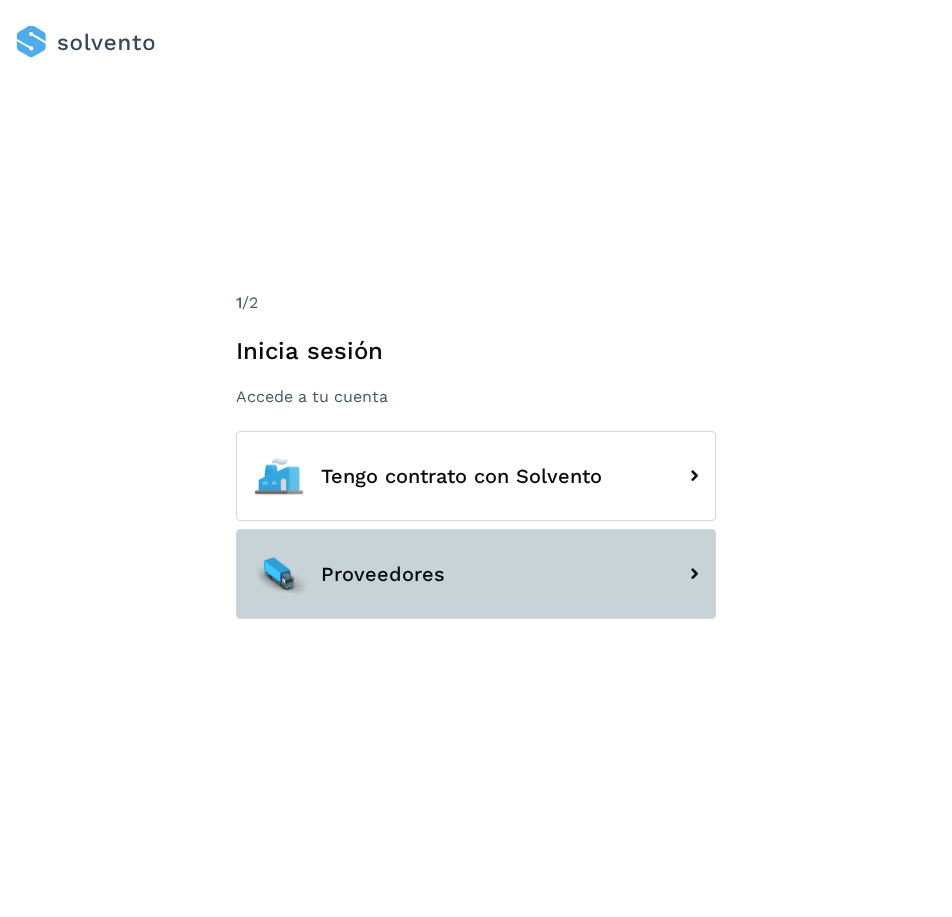 click on "Proveedores" at bounding box center (476, 574) 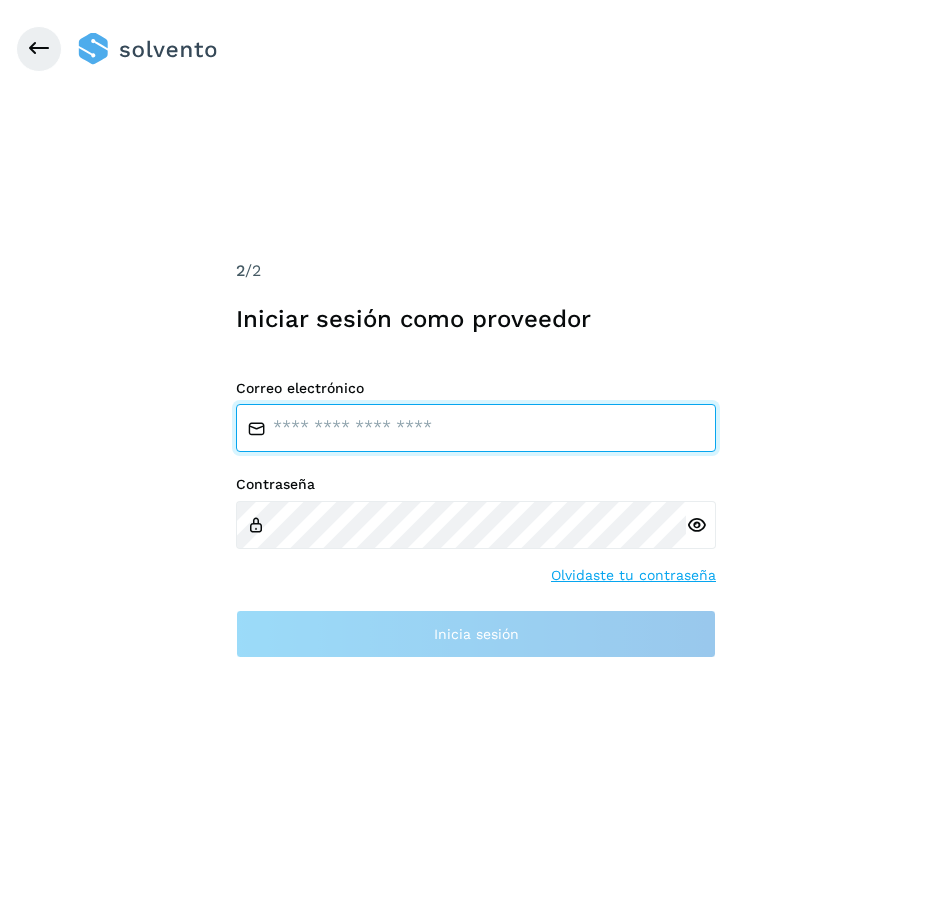 click at bounding box center [476, 428] 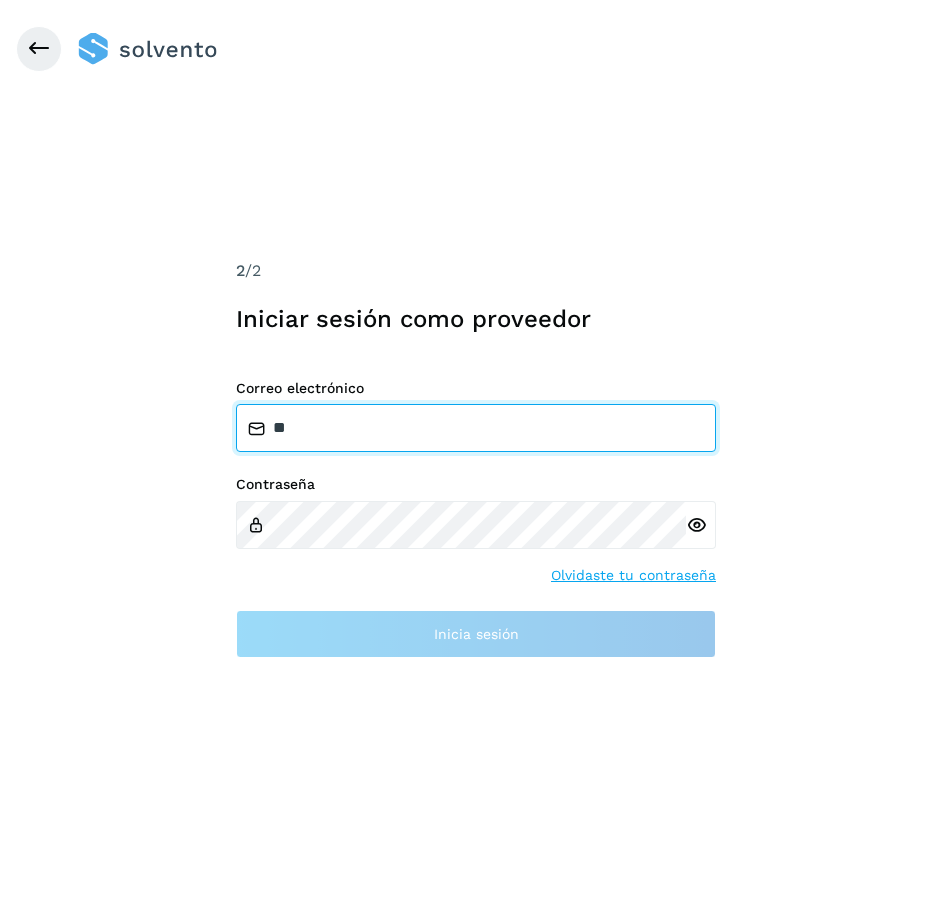 type on "*" 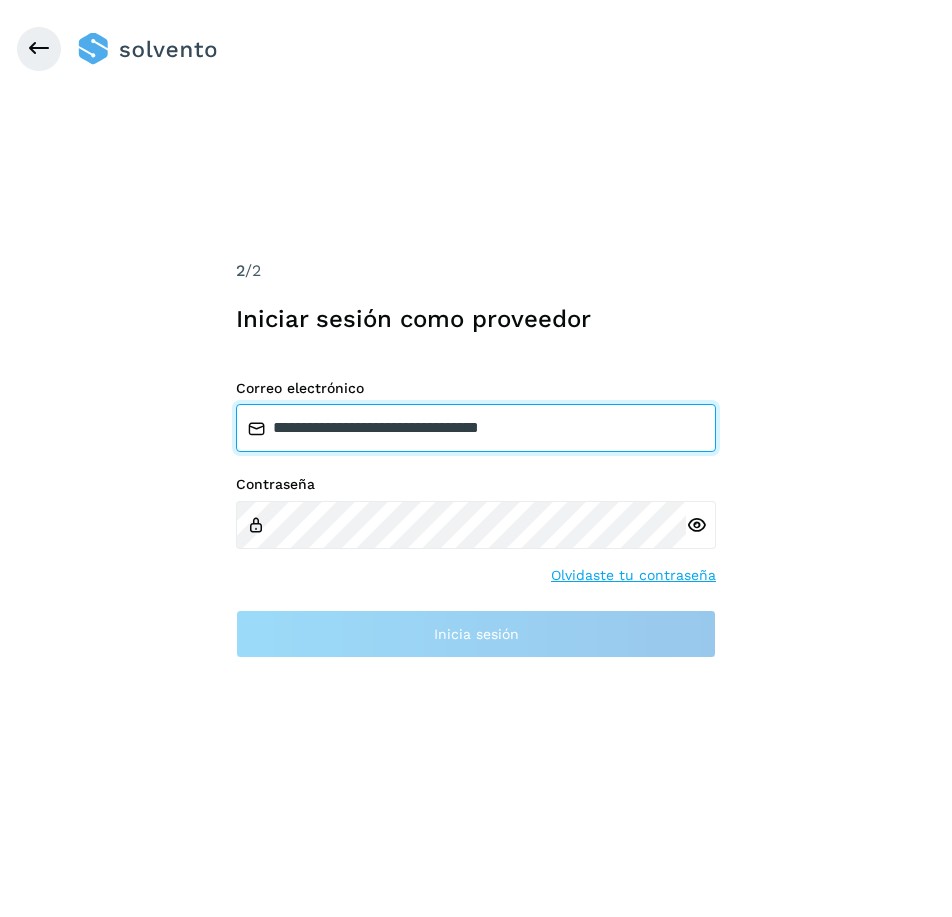 type on "**********" 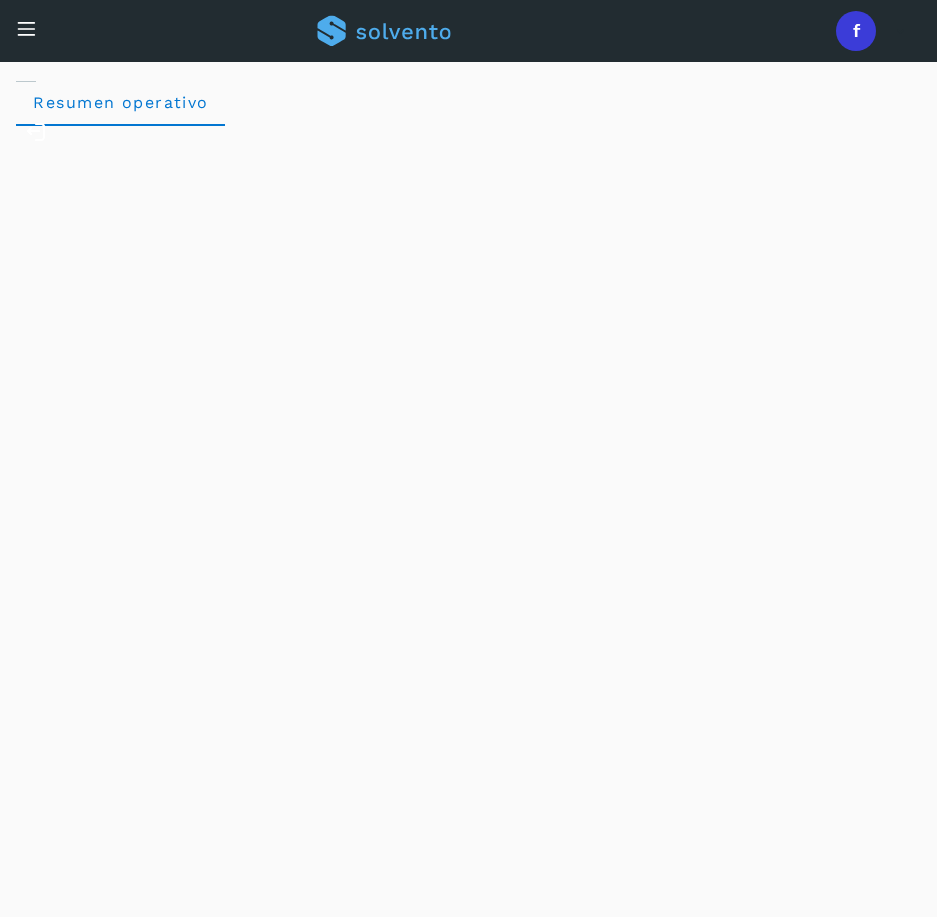 click at bounding box center [26, 28] 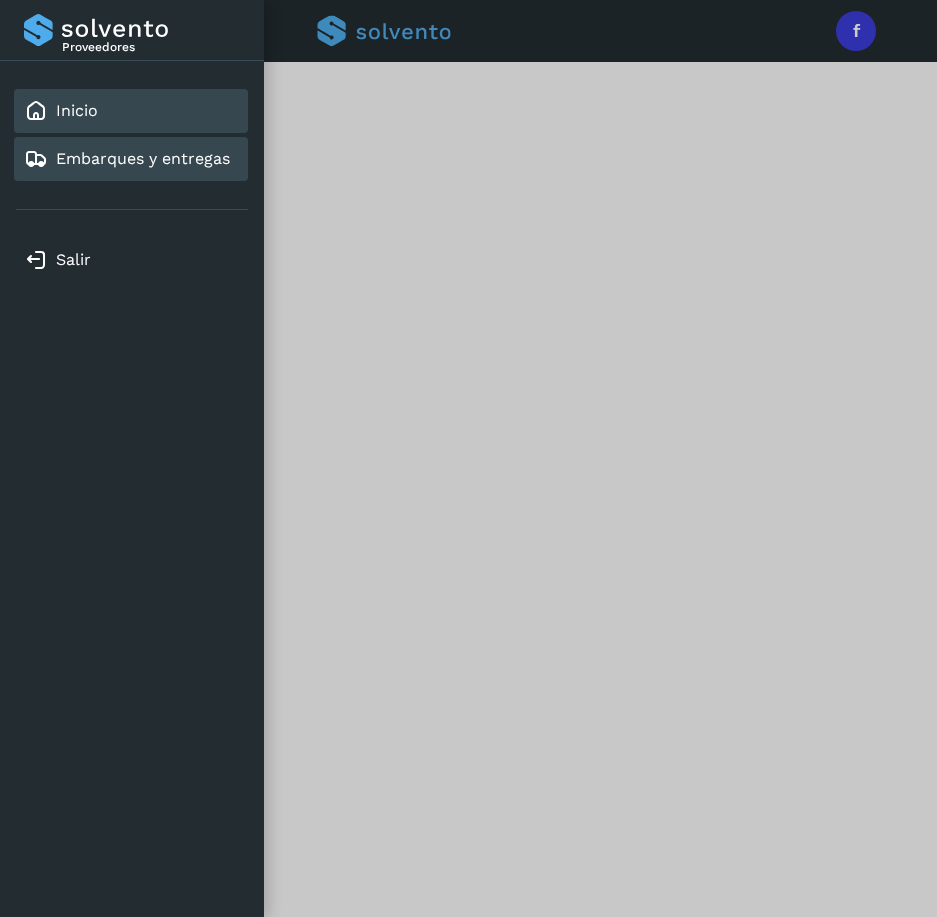 click on "Embarques y entregas" at bounding box center [143, 158] 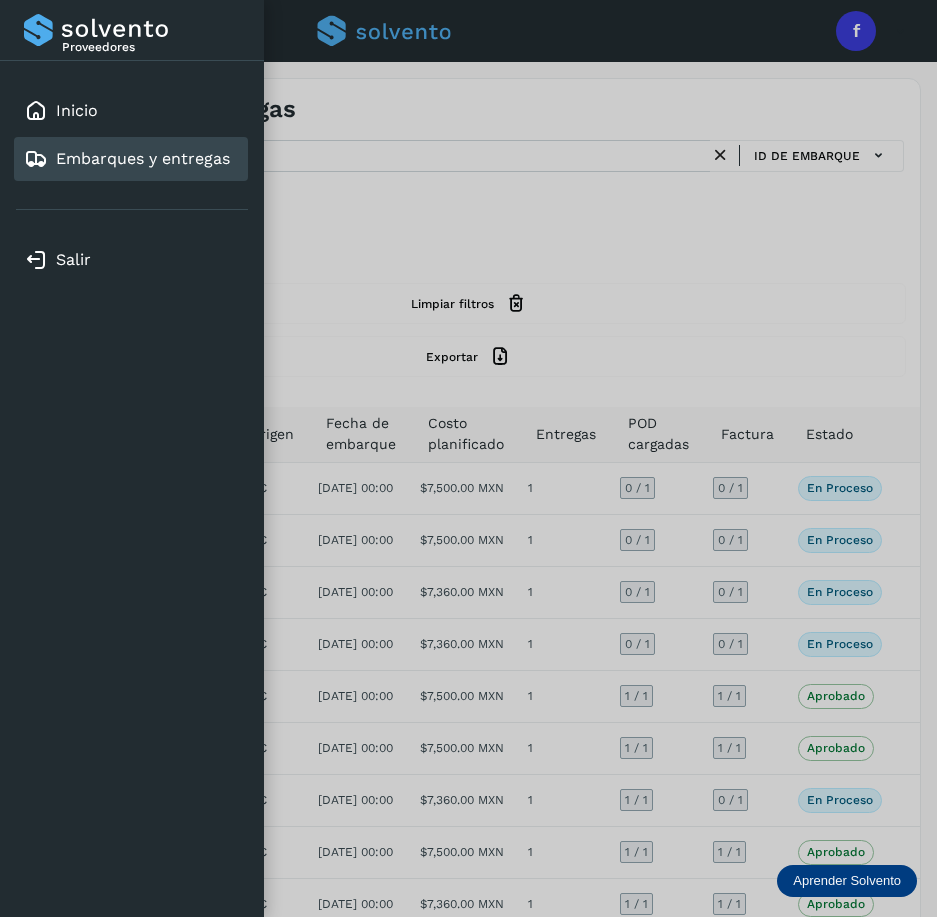 click at bounding box center (468, 458) 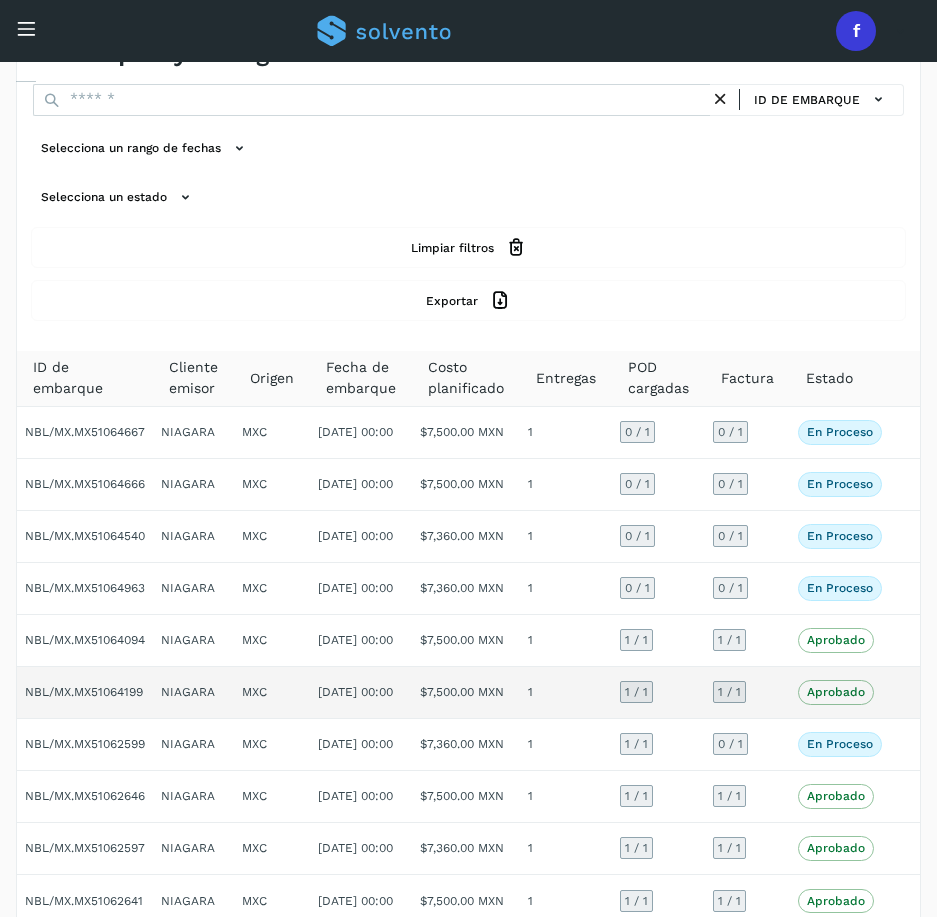 scroll, scrollTop: 169, scrollLeft: 0, axis: vertical 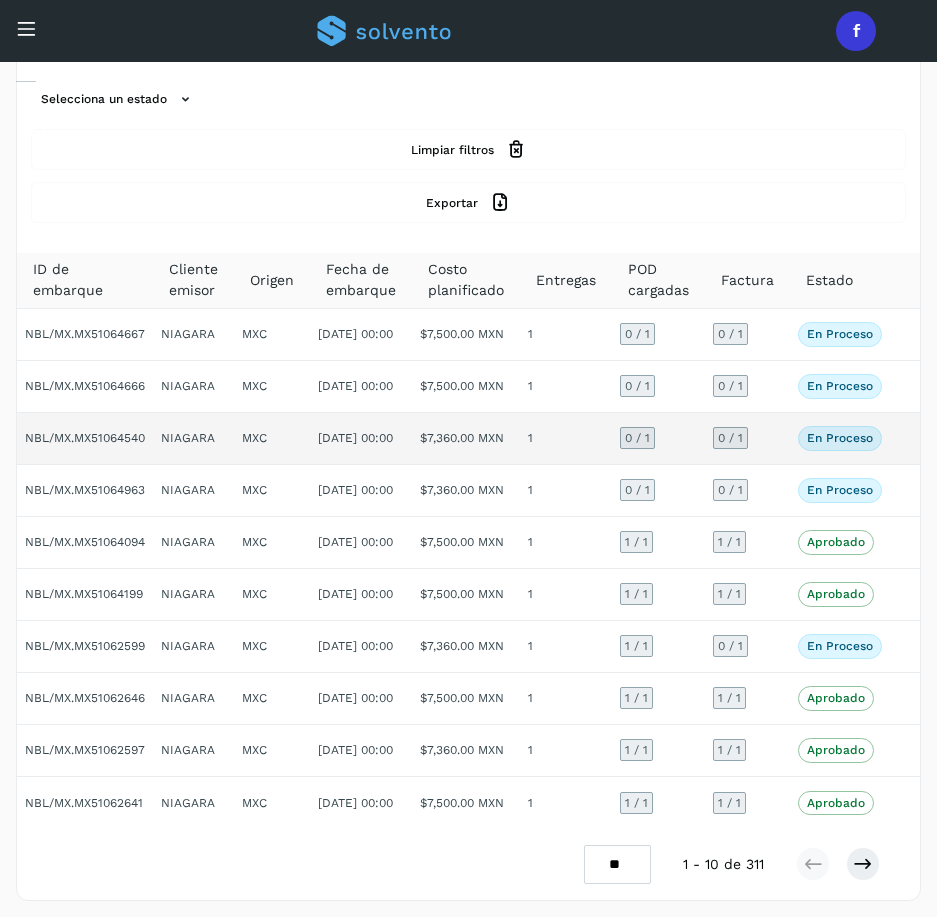 click on "0 / 1" 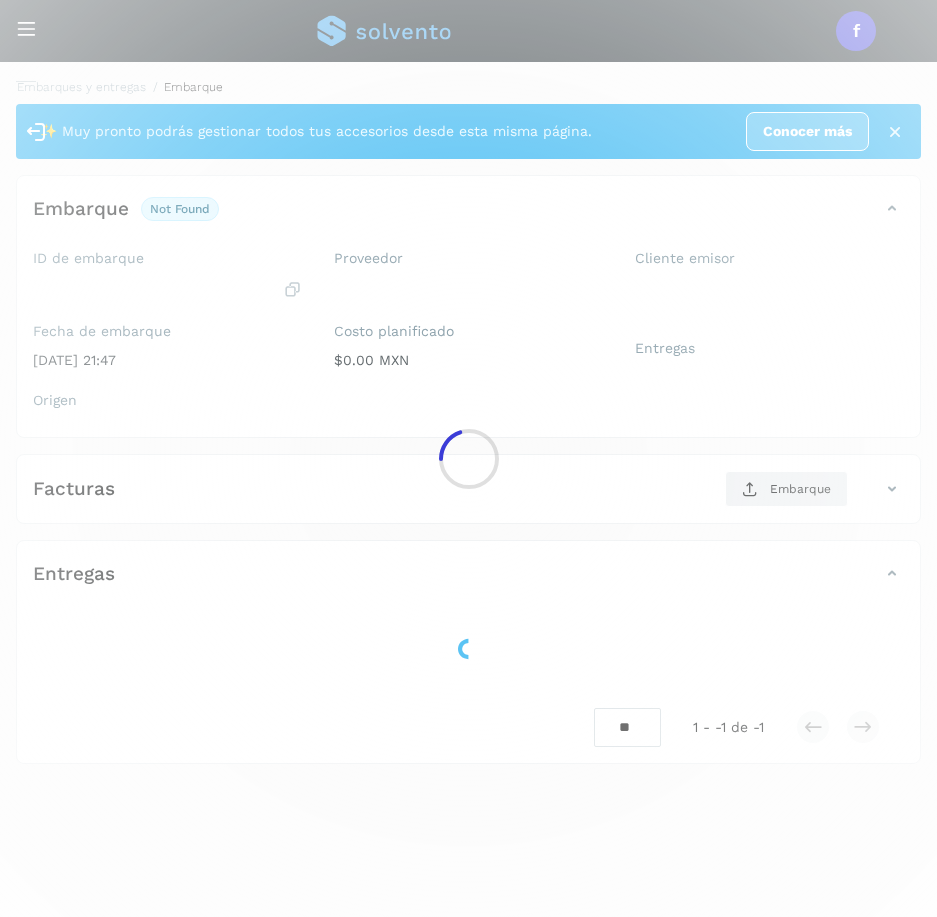 scroll, scrollTop: 0, scrollLeft: 0, axis: both 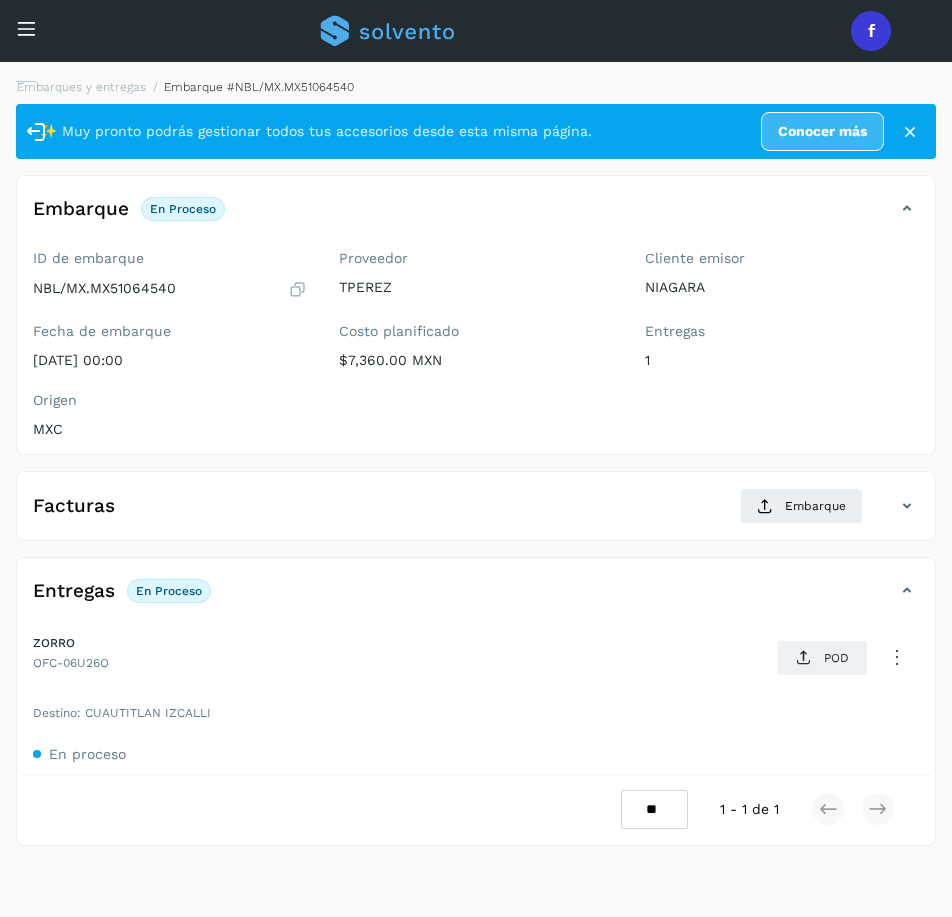 click at bounding box center [297, 289] 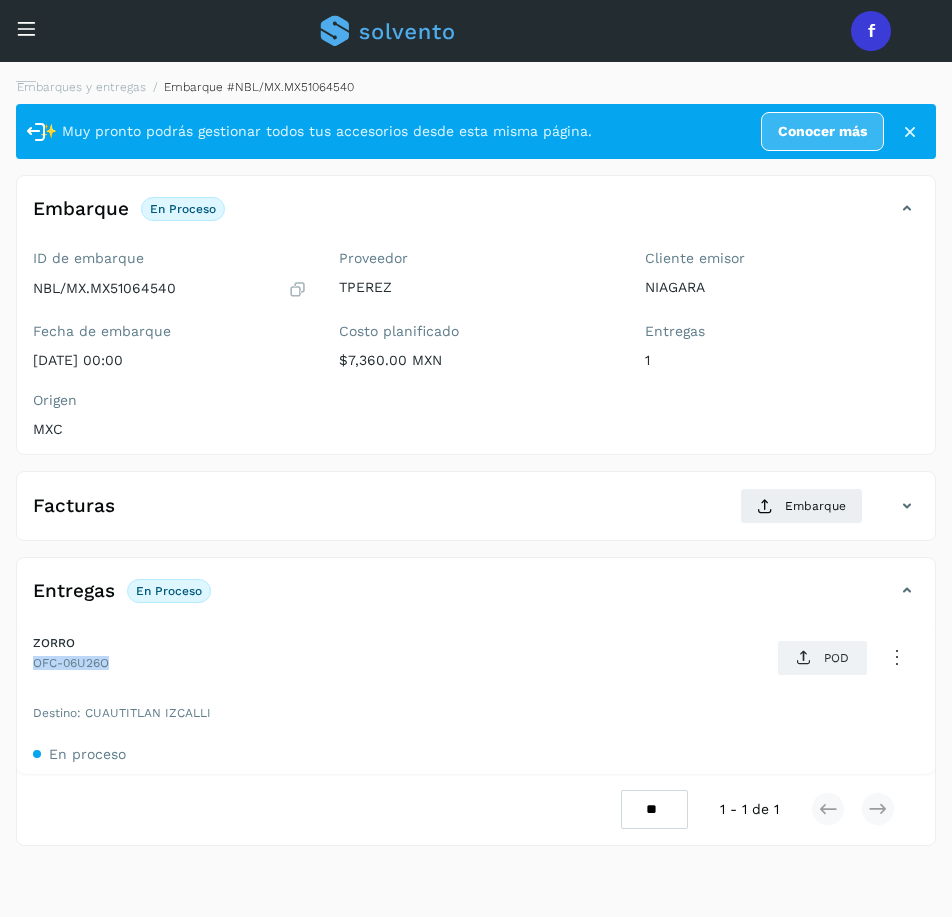 drag, startPoint x: 124, startPoint y: 659, endPoint x: 22, endPoint y: 657, distance: 102.01961 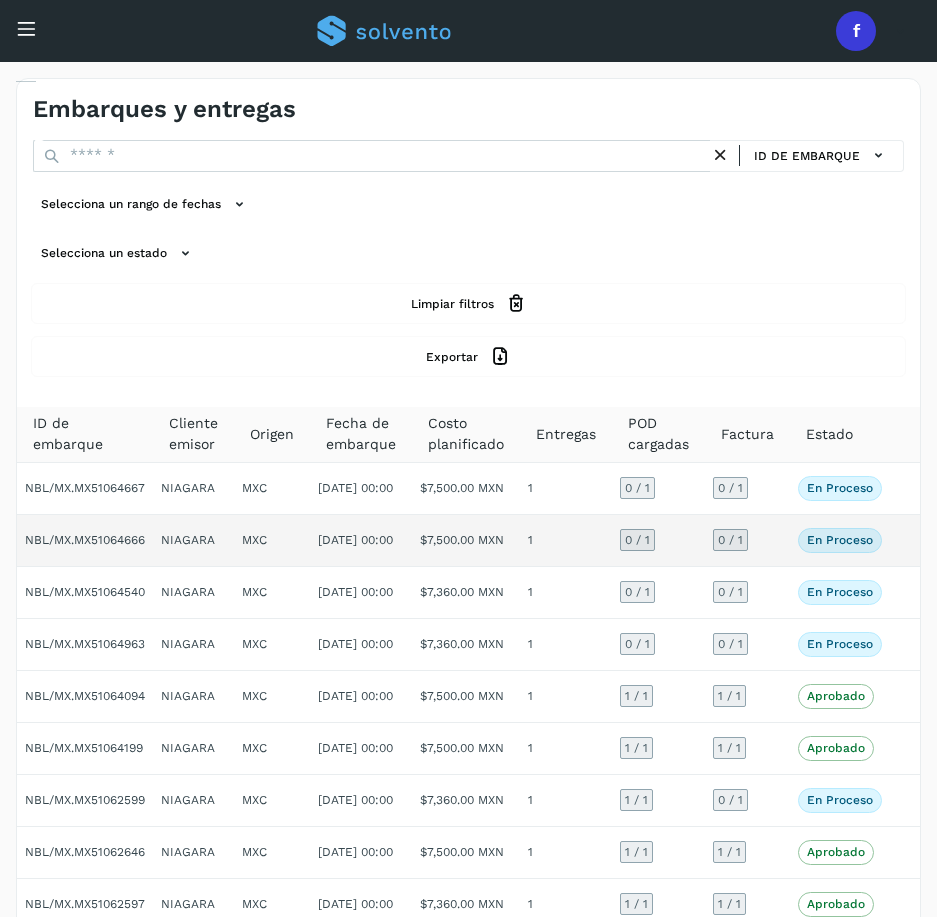 click on "0 / 1" 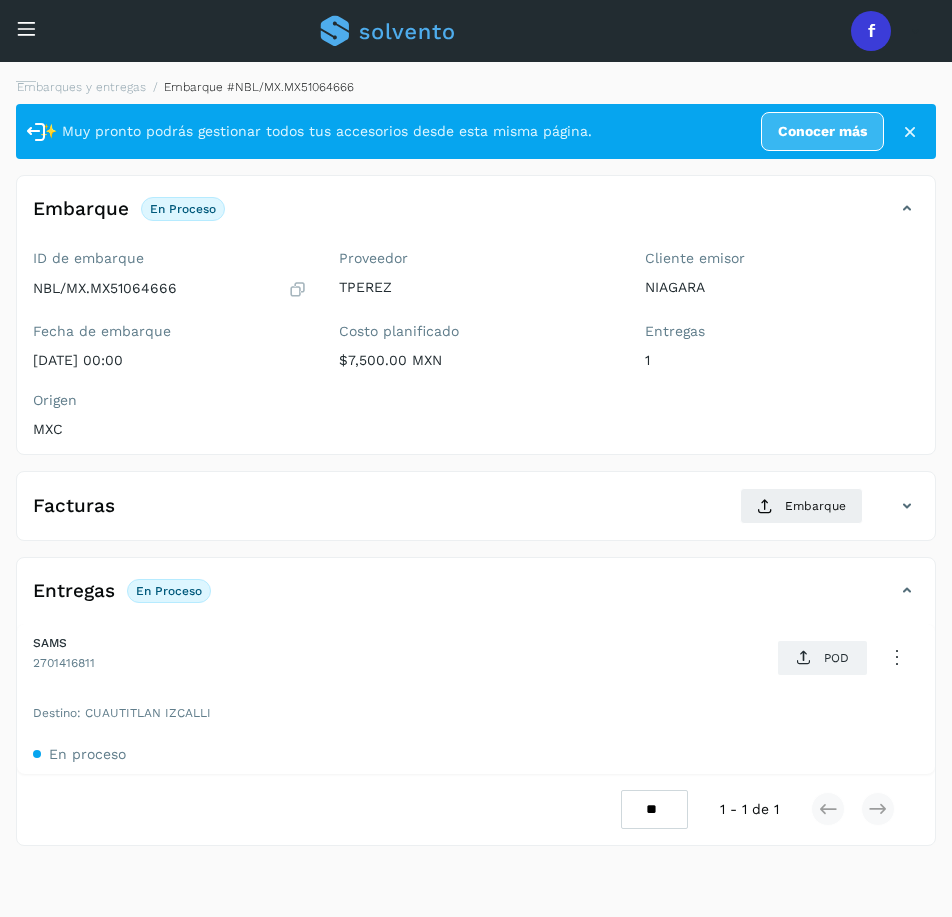 click at bounding box center [297, 289] 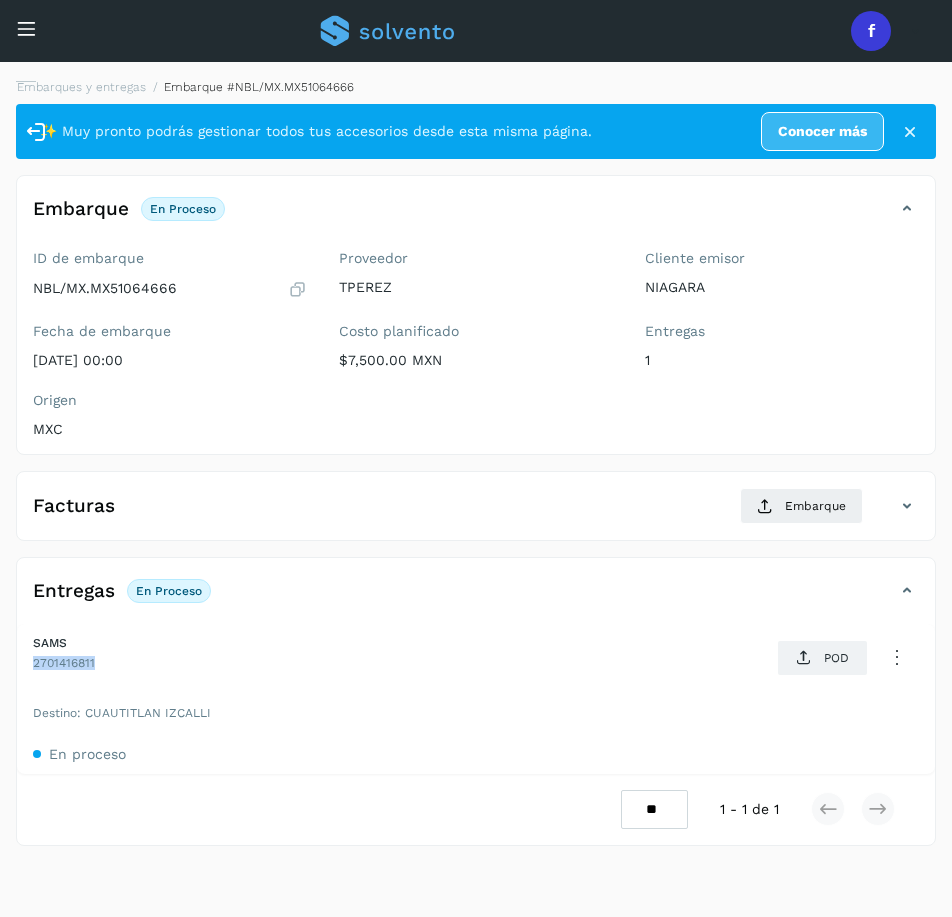 drag, startPoint x: 34, startPoint y: 658, endPoint x: 114, endPoint y: 663, distance: 80.1561 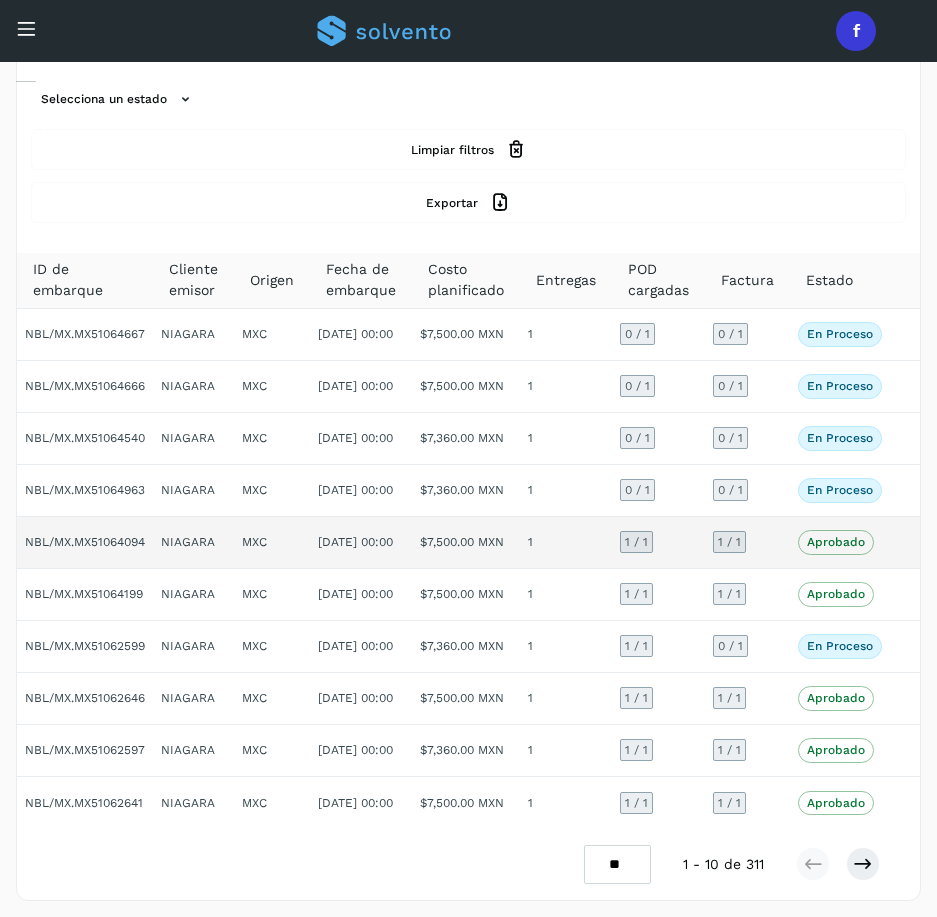 scroll, scrollTop: 169, scrollLeft: 0, axis: vertical 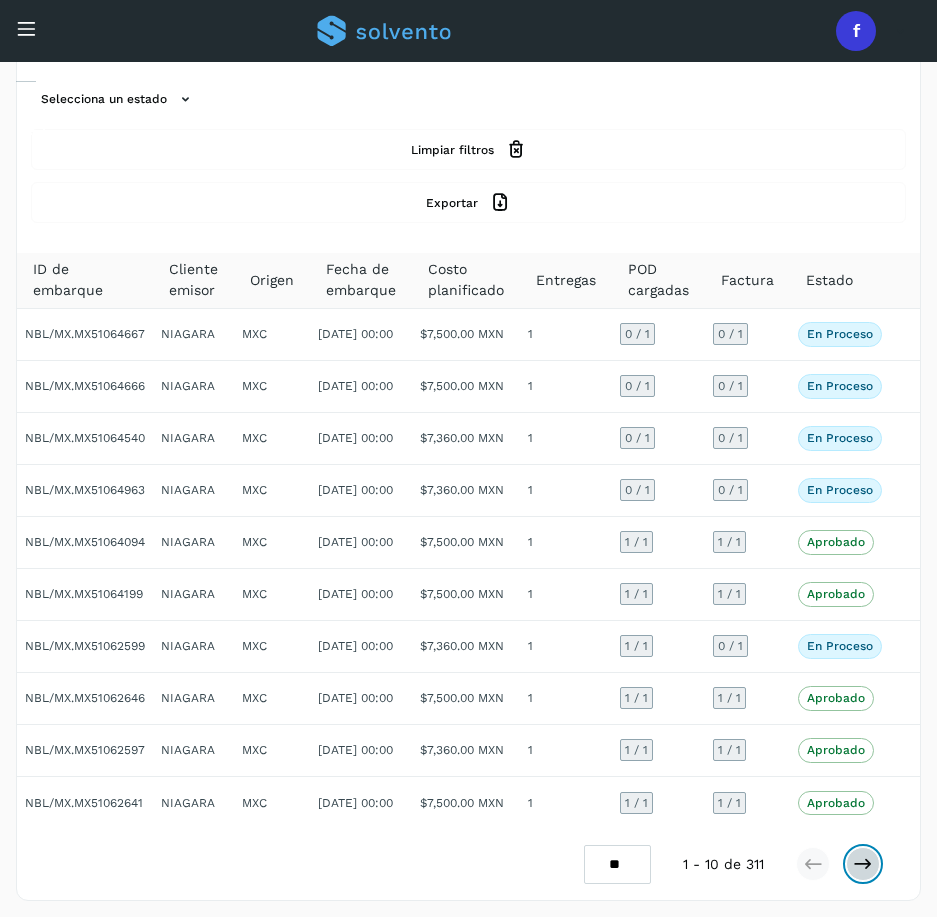 click at bounding box center [863, 864] 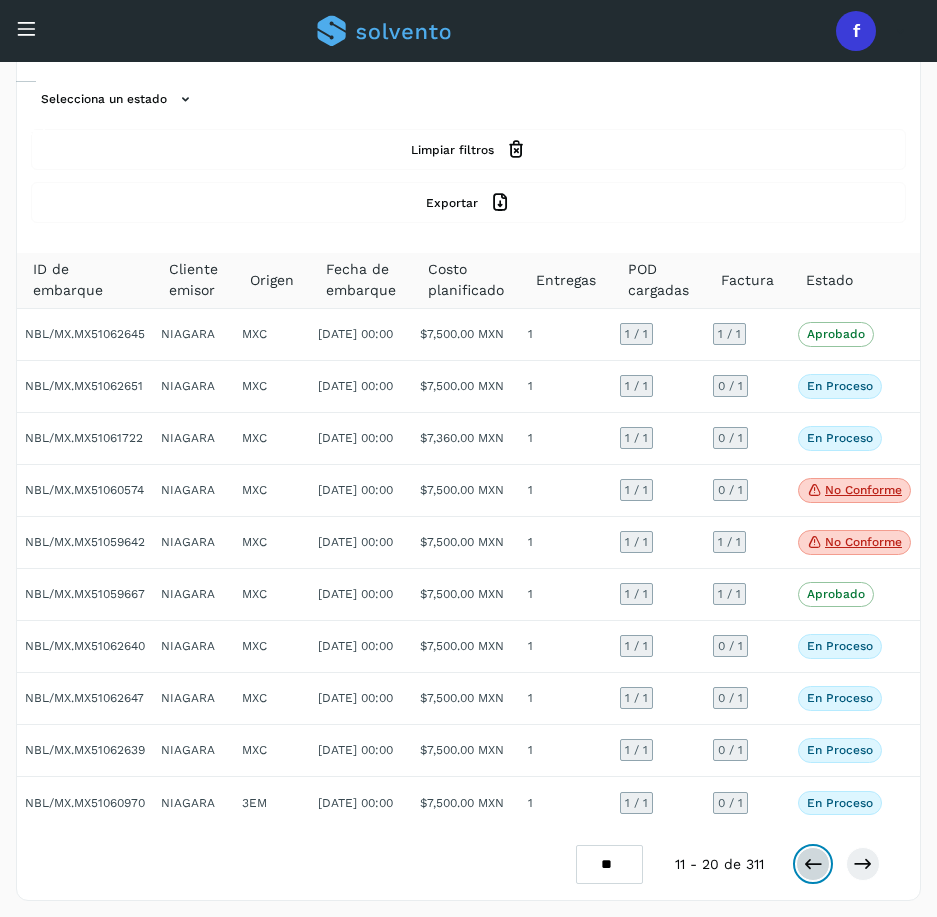 click at bounding box center [813, 864] 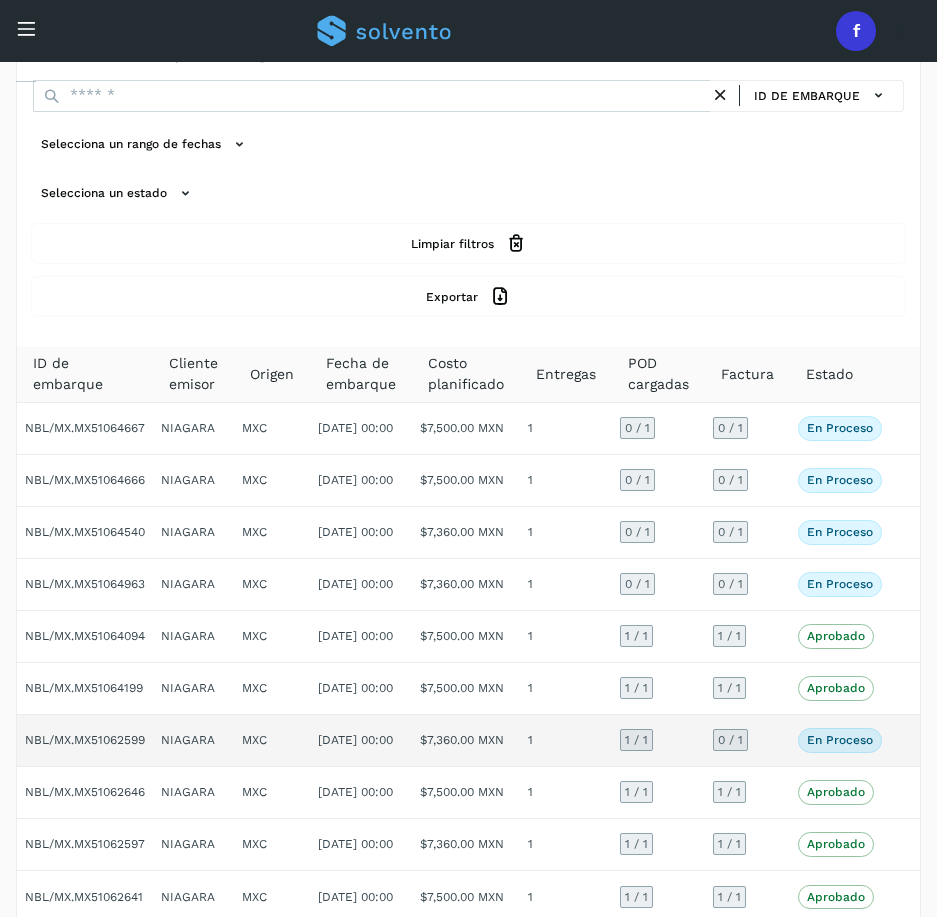 scroll, scrollTop: 169, scrollLeft: 0, axis: vertical 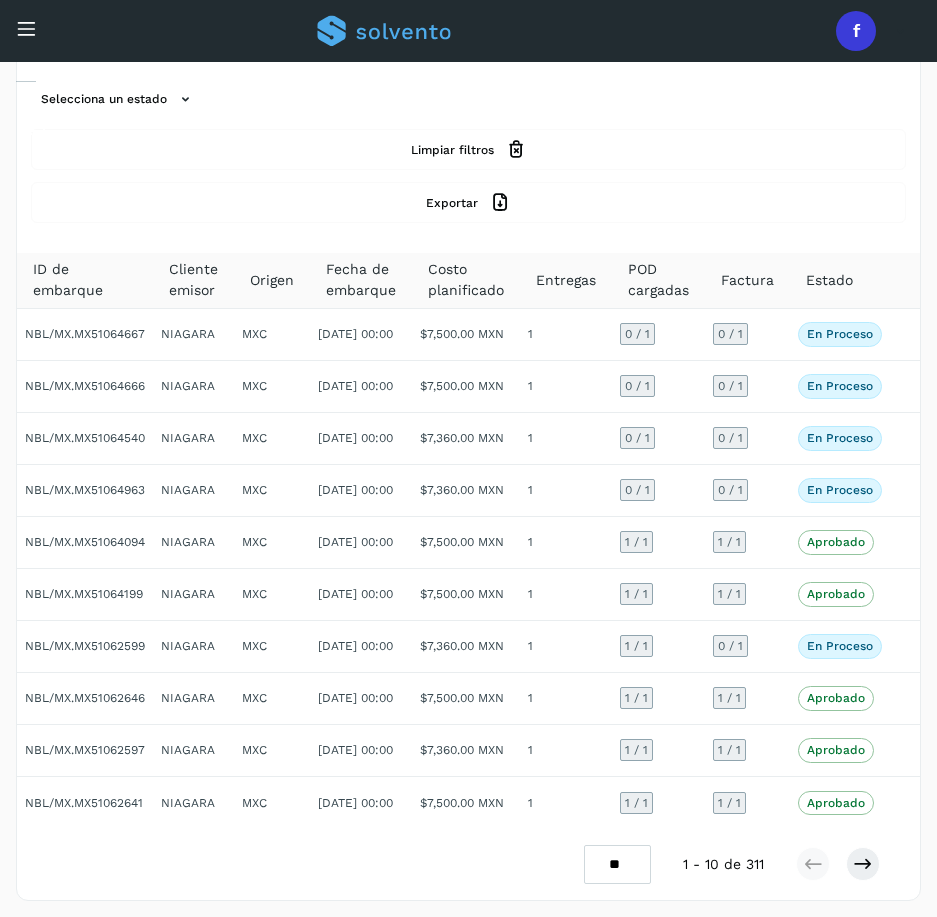 click on "Inicio Embarques y entregas" at bounding box center (15, 57) 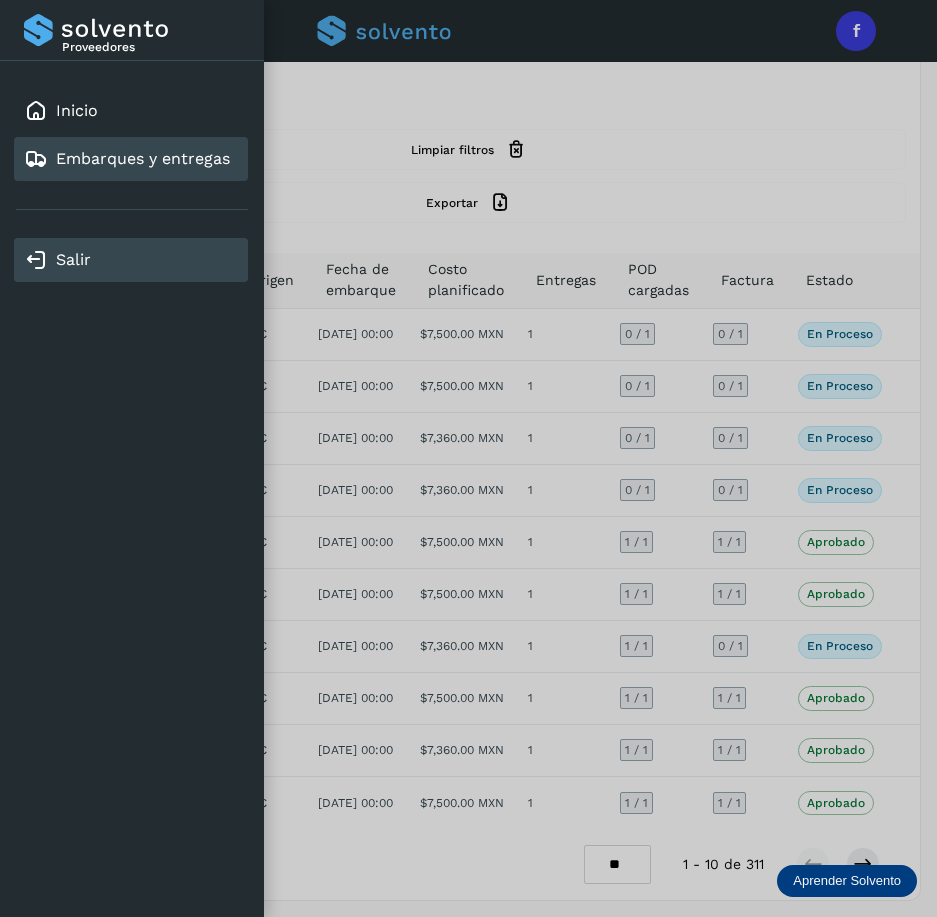 click at bounding box center [36, 260] 